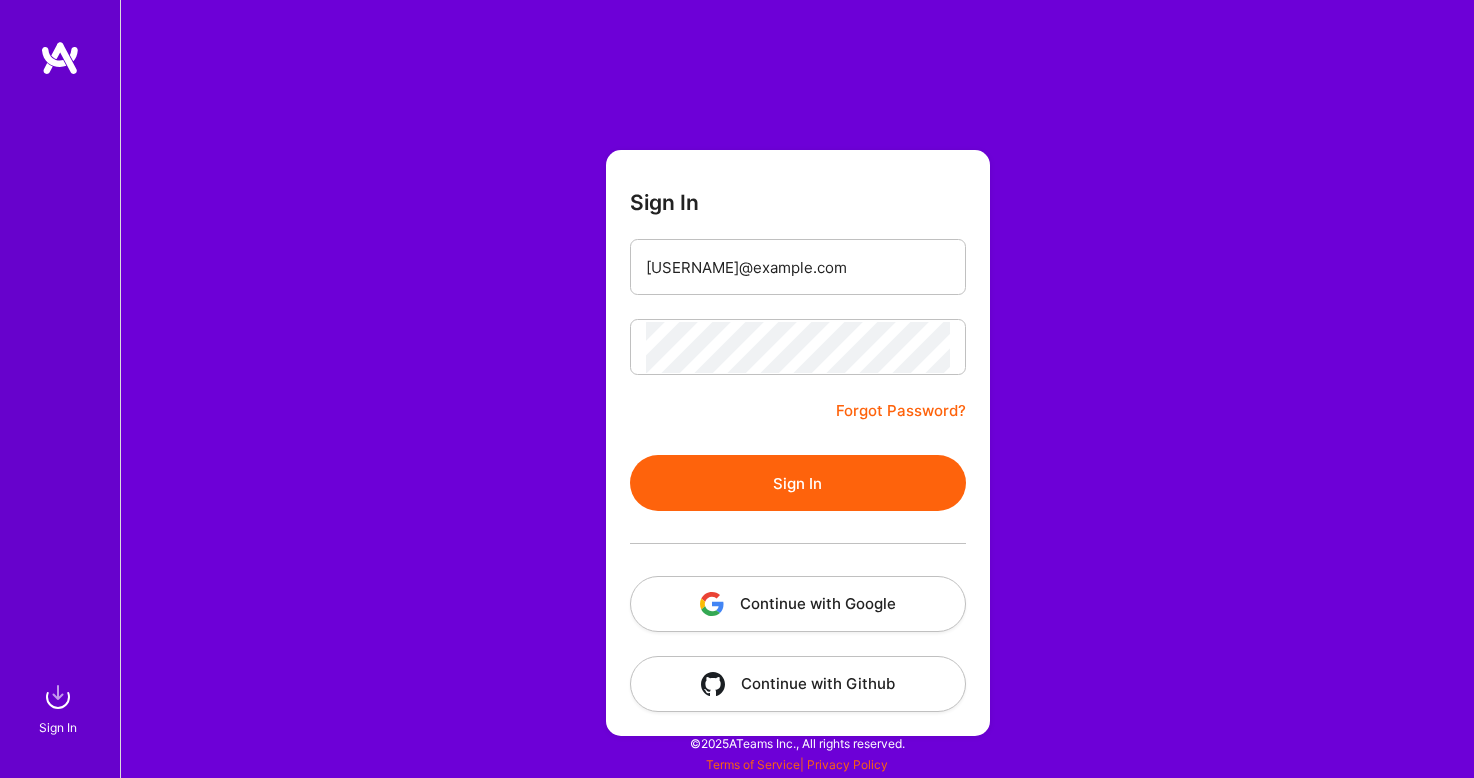 scroll, scrollTop: 0, scrollLeft: 0, axis: both 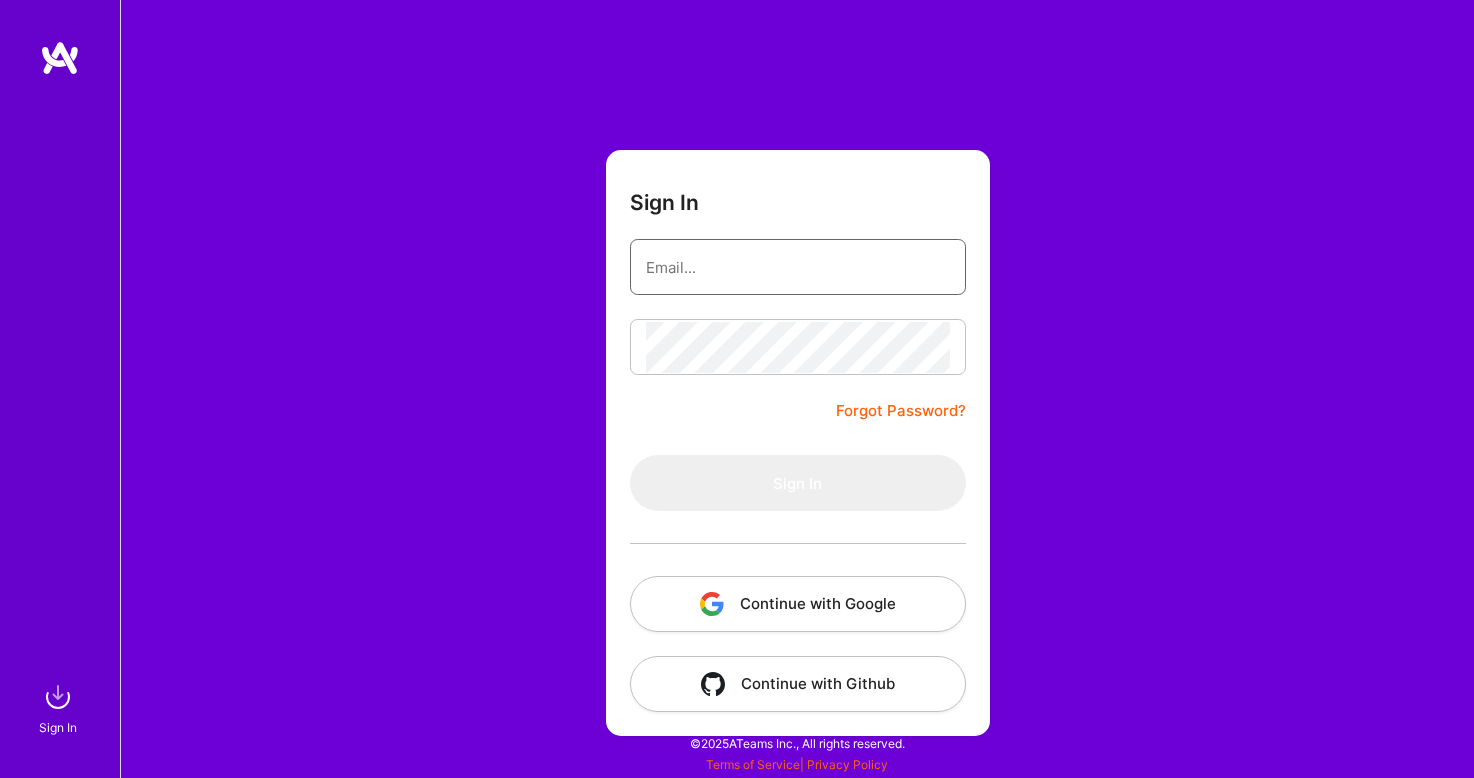 type on "[EMAIL]" 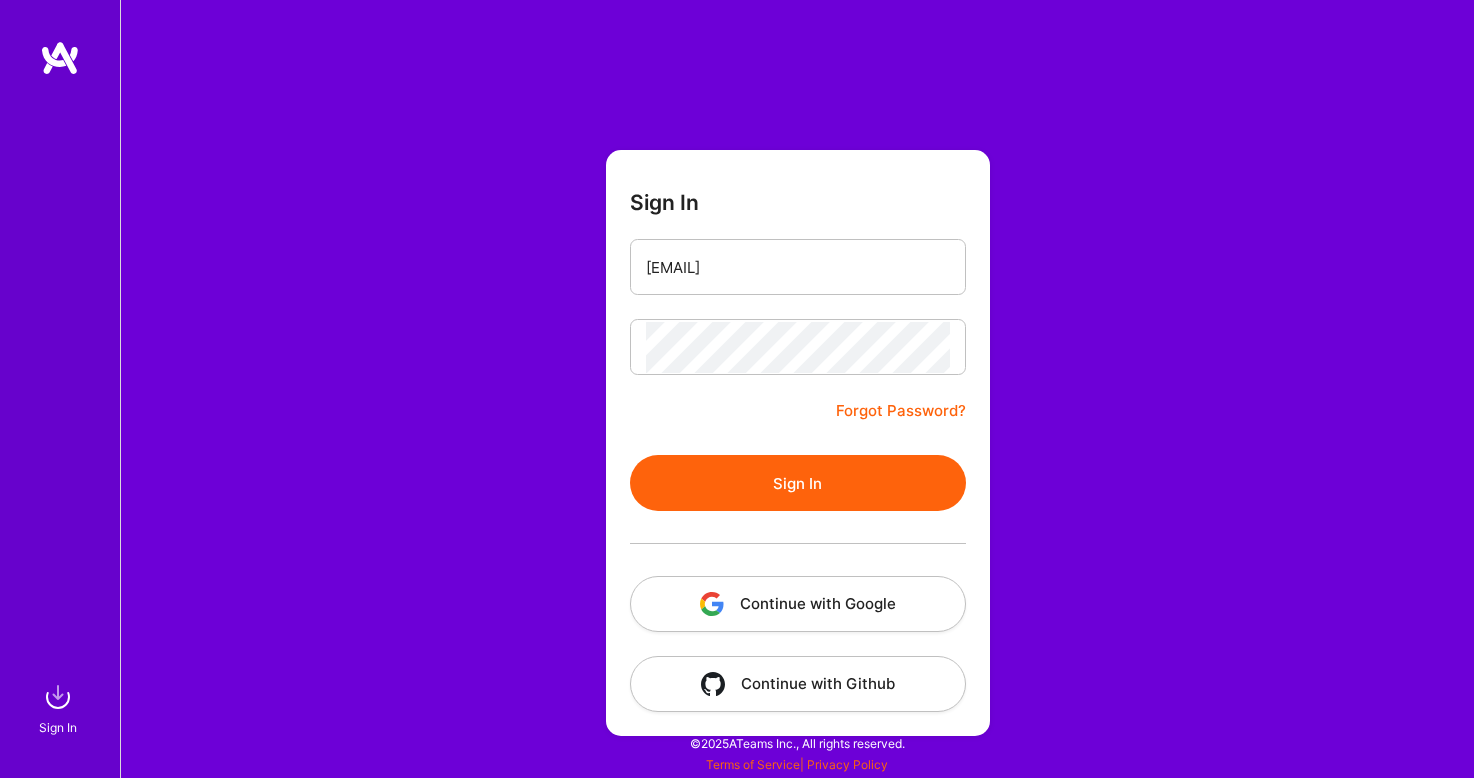 scroll, scrollTop: 0, scrollLeft: 0, axis: both 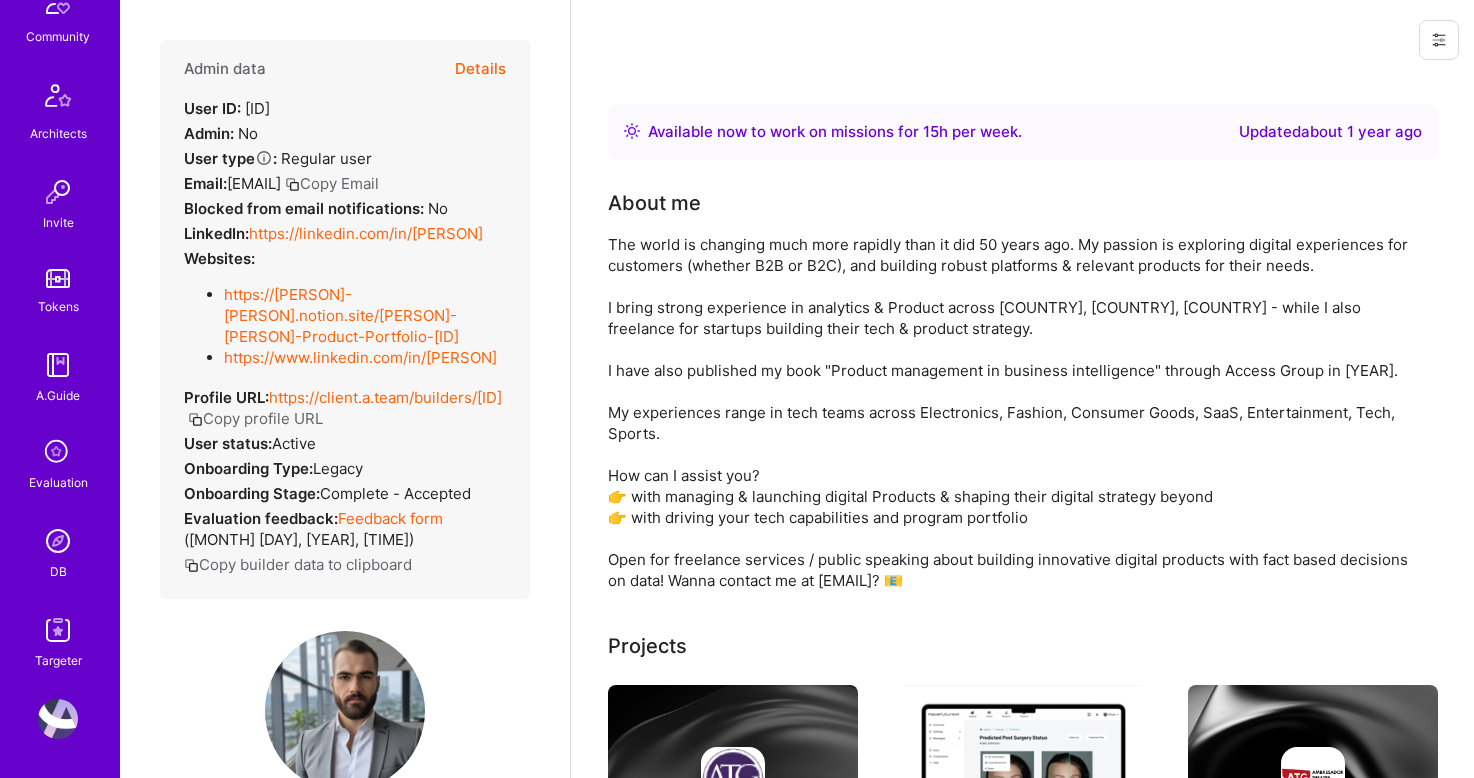 click at bounding box center [58, 541] 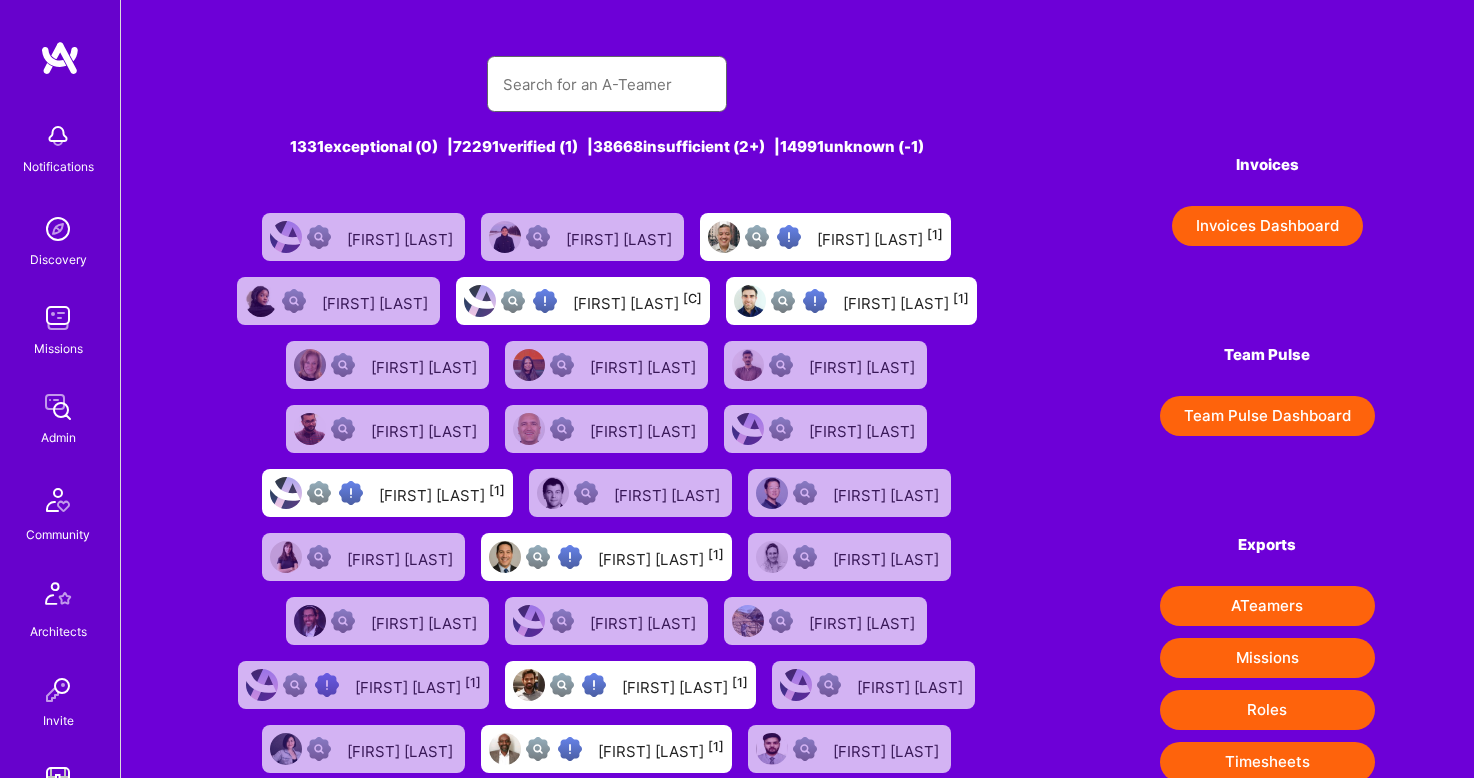 click at bounding box center (607, 84) 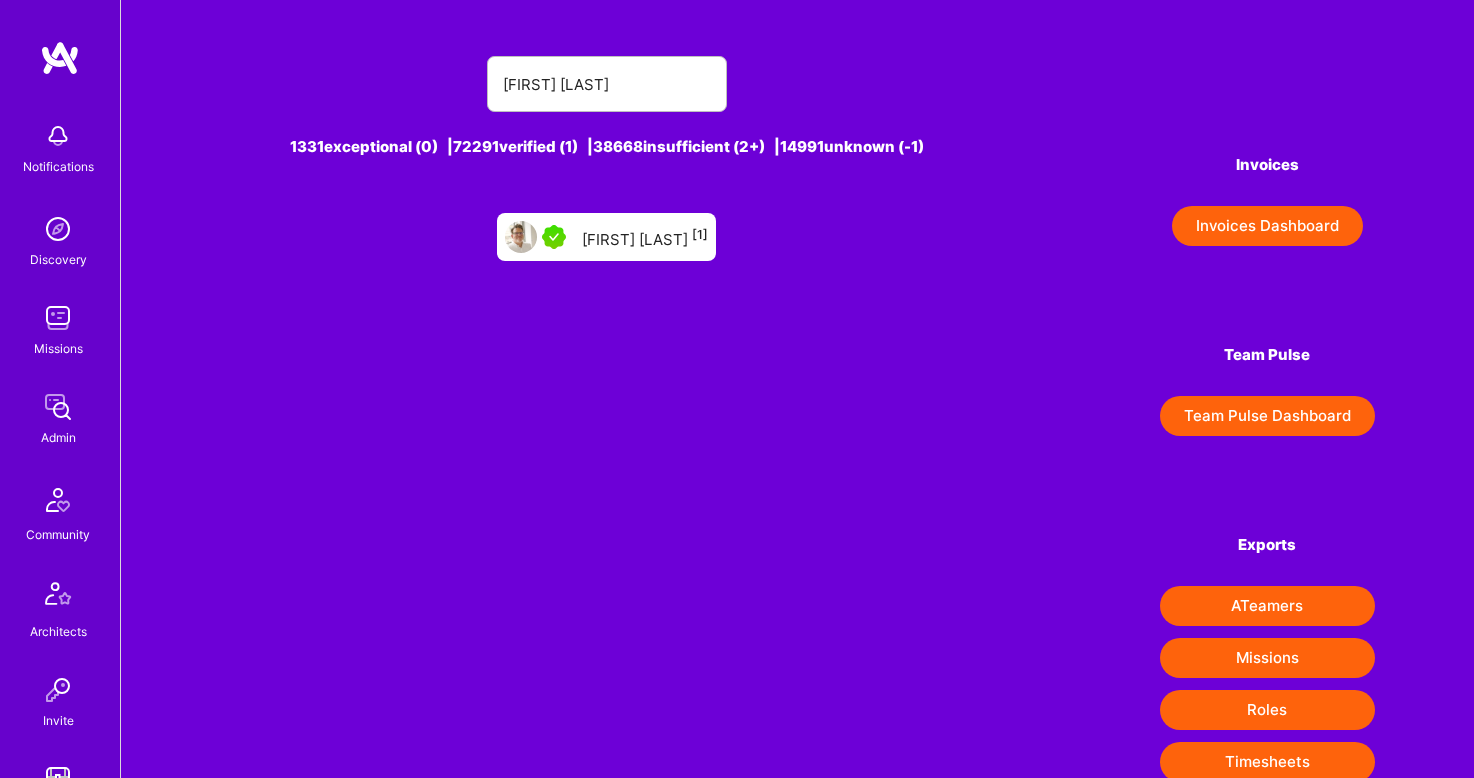 click on "[FIRST] [LAST] [NUMBER]" at bounding box center [645, 237] 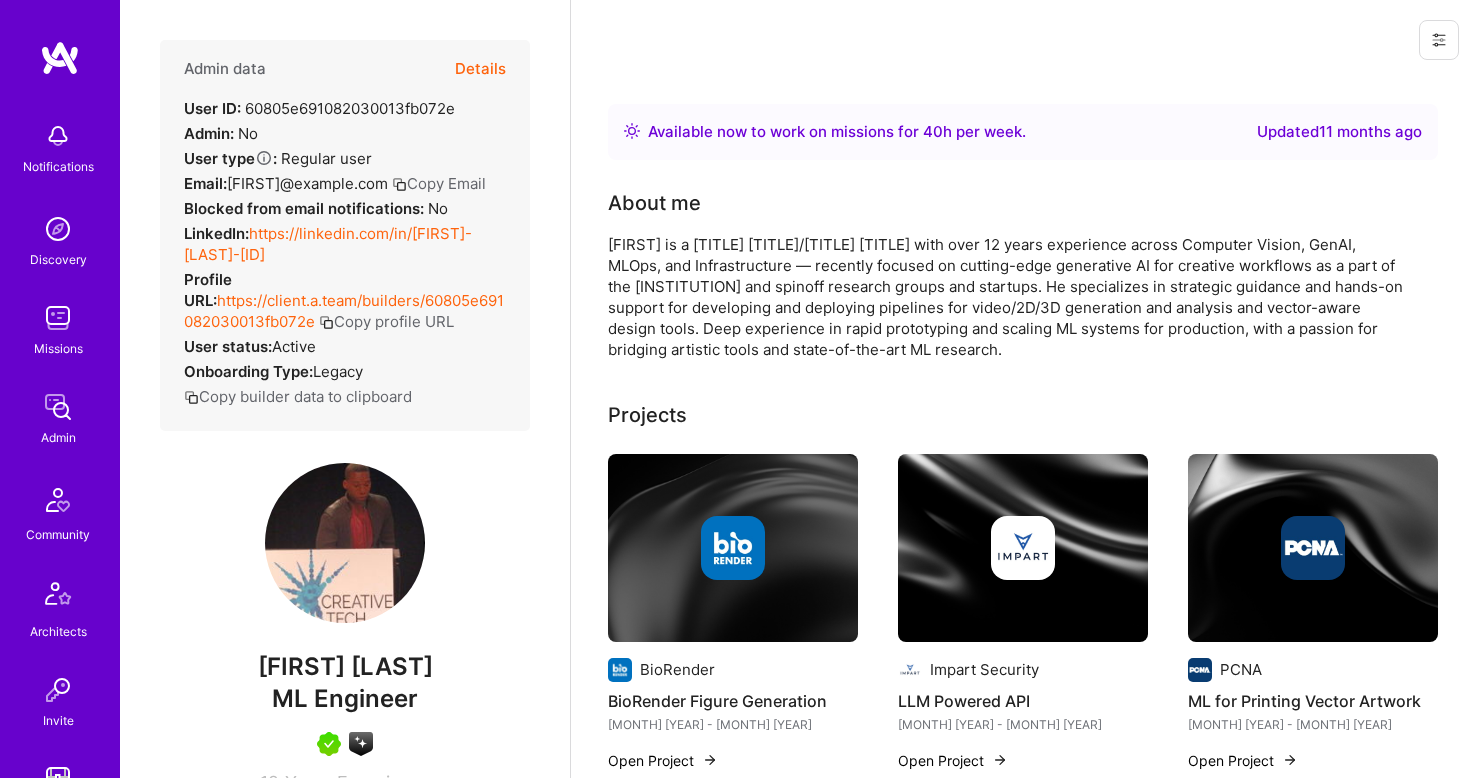 scroll, scrollTop: 0, scrollLeft: 0, axis: both 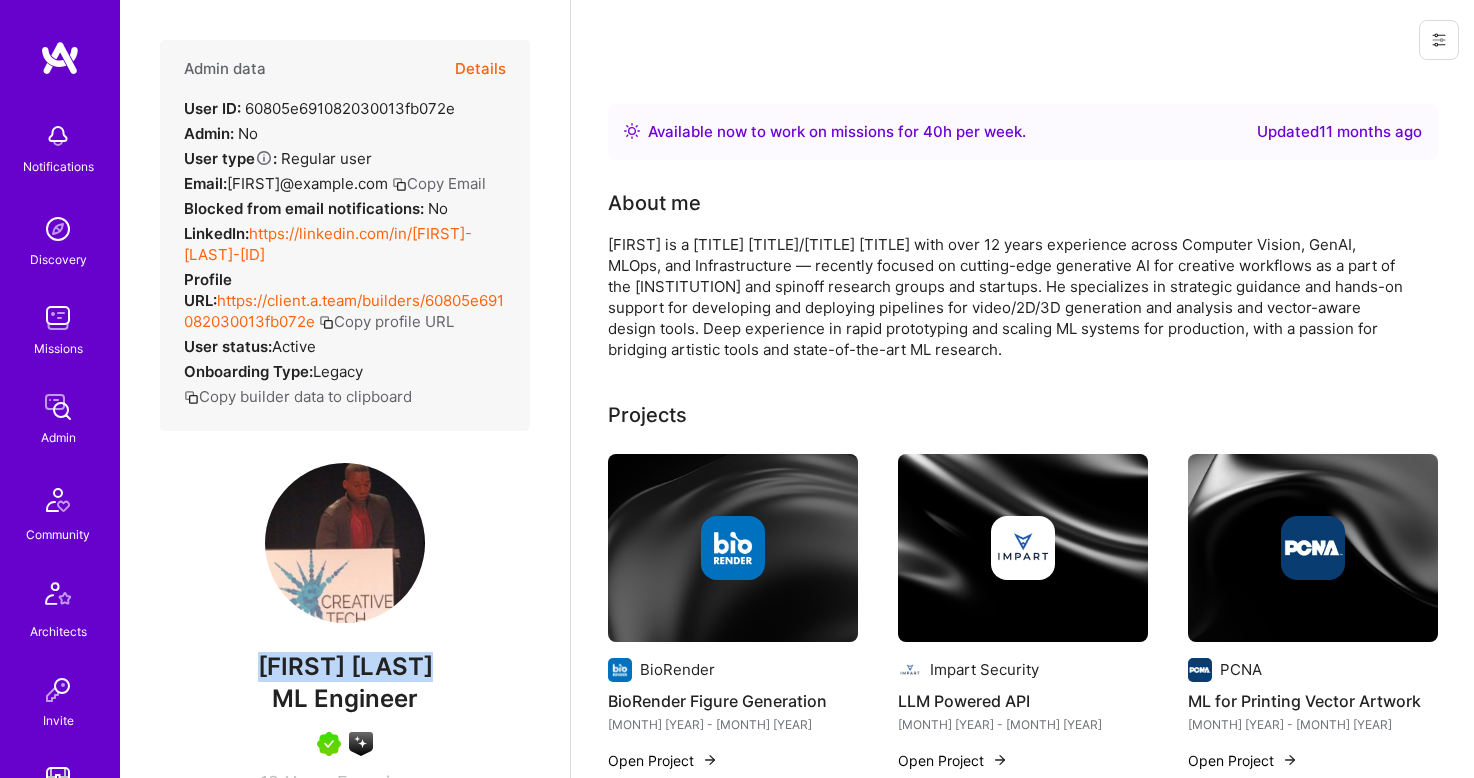 click on "Dwayne Jones" at bounding box center [345, 667] 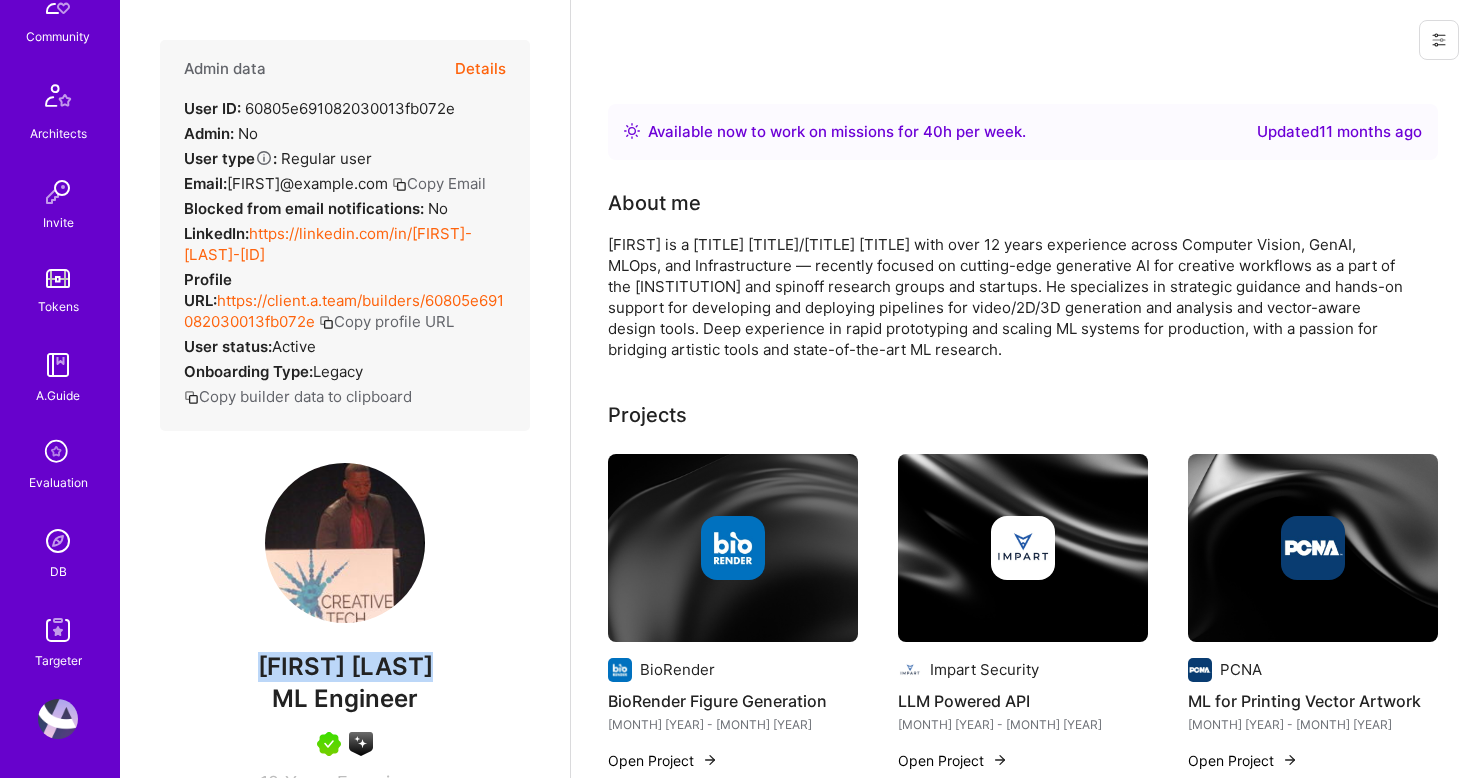 click at bounding box center [58, 541] 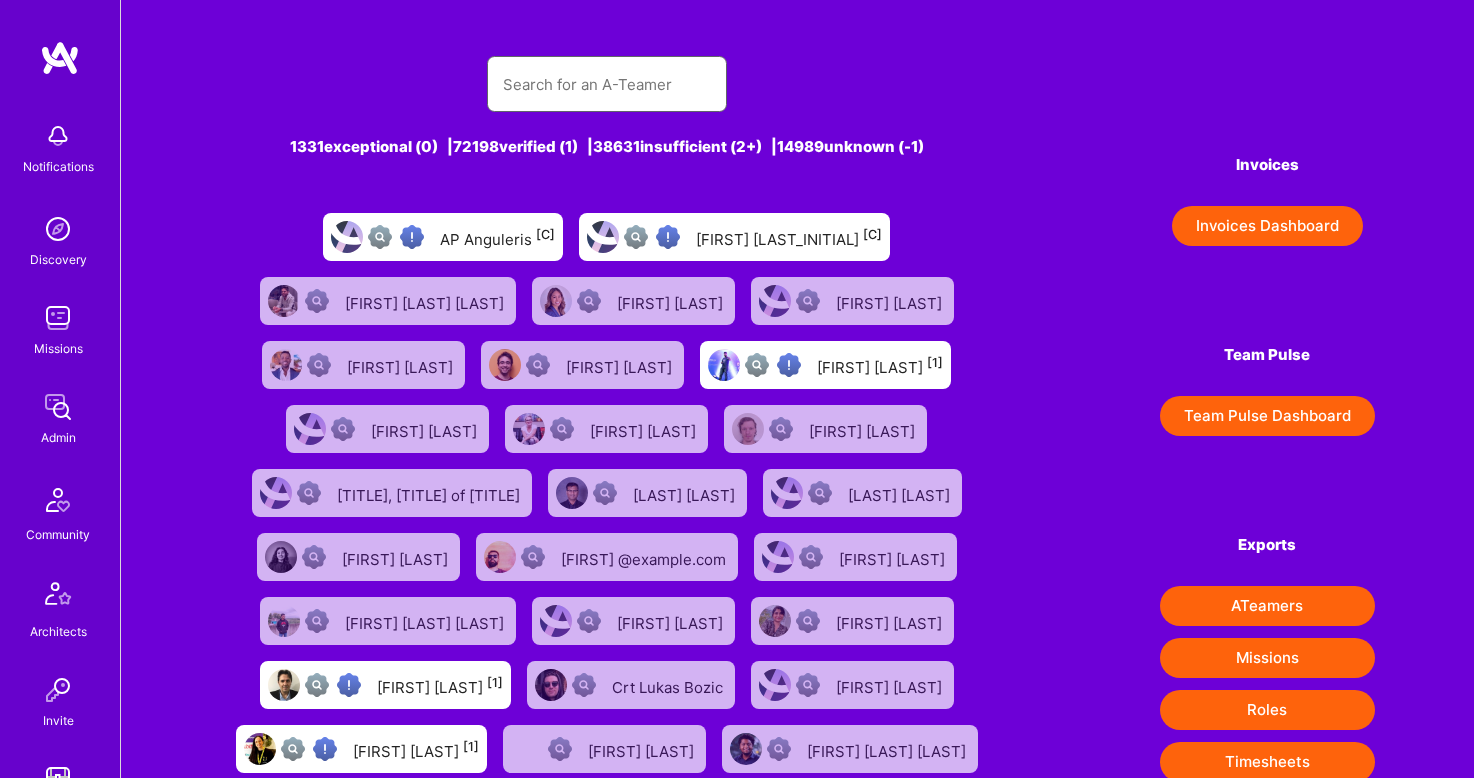 click at bounding box center (607, 84) 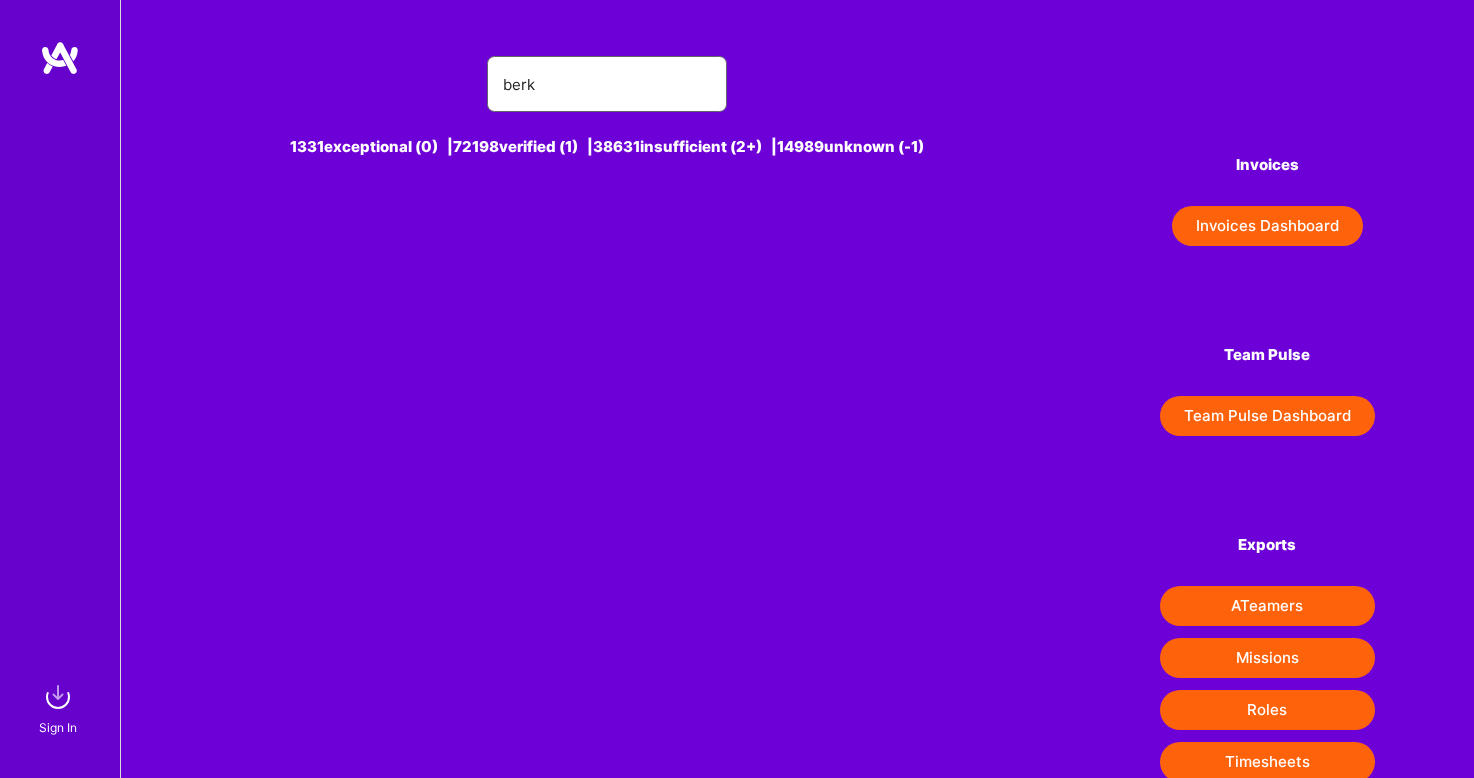 type on "Berkan Hiziroglu" 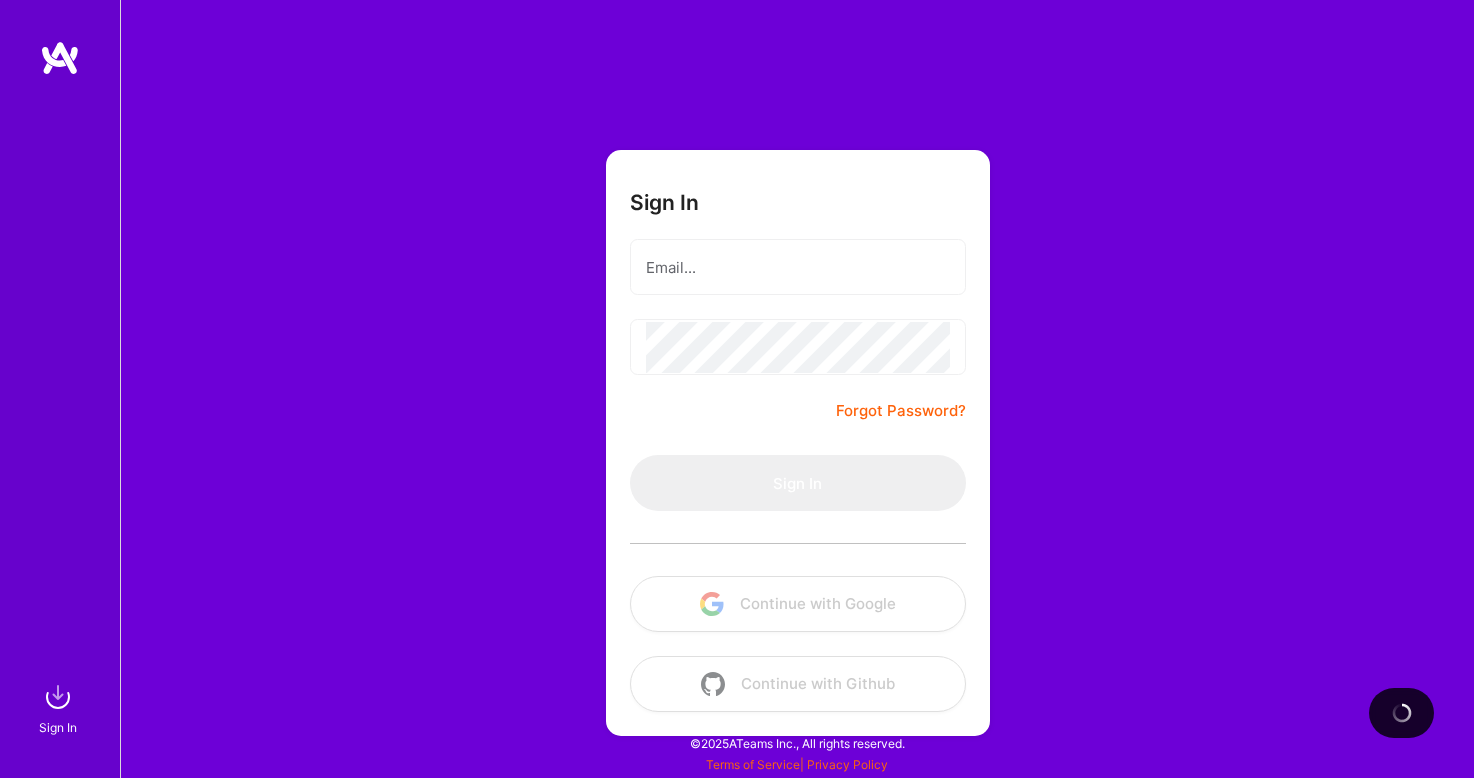 scroll, scrollTop: 0, scrollLeft: 0, axis: both 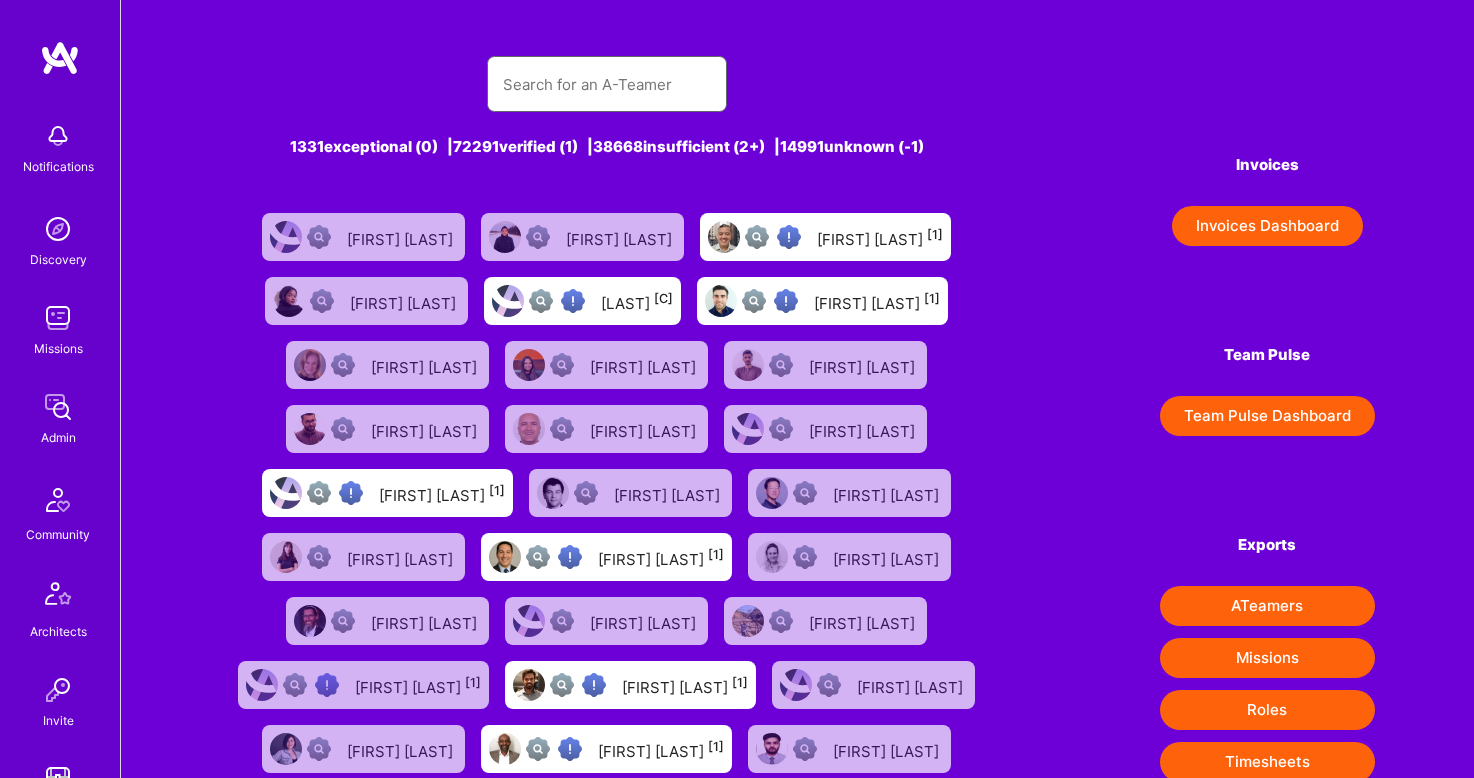 click at bounding box center [607, 84] 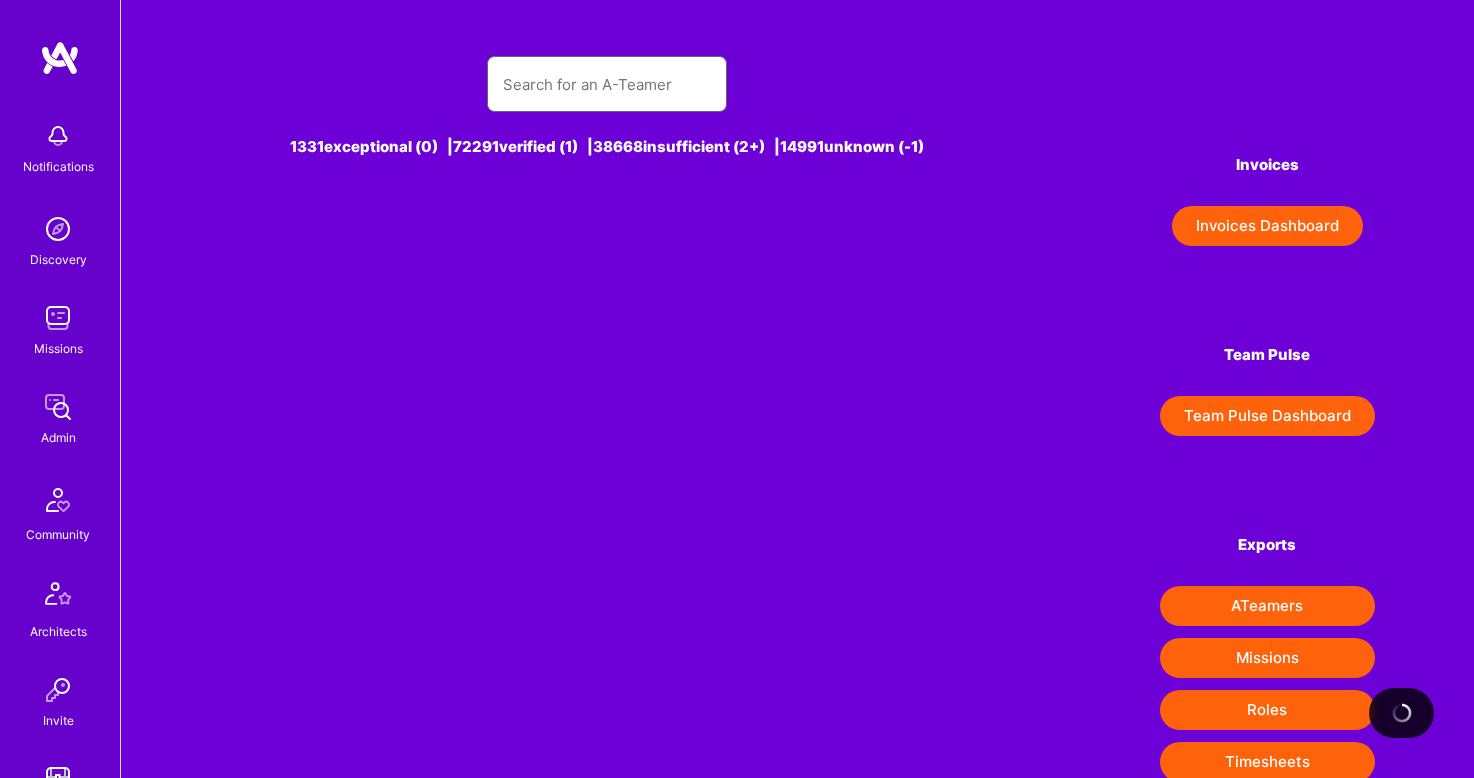 scroll, scrollTop: 0, scrollLeft: 0, axis: both 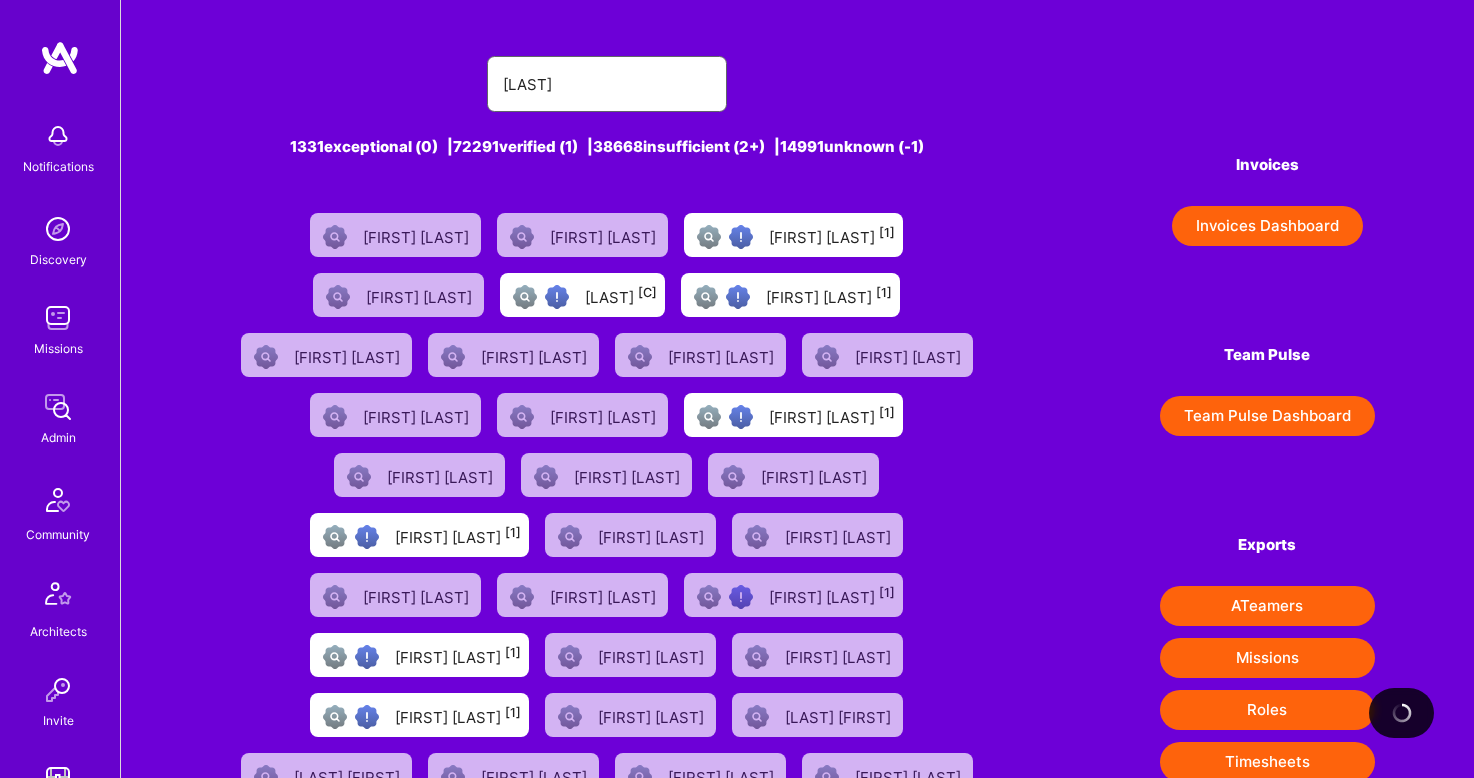 type on "[FIRST] [LAST]" 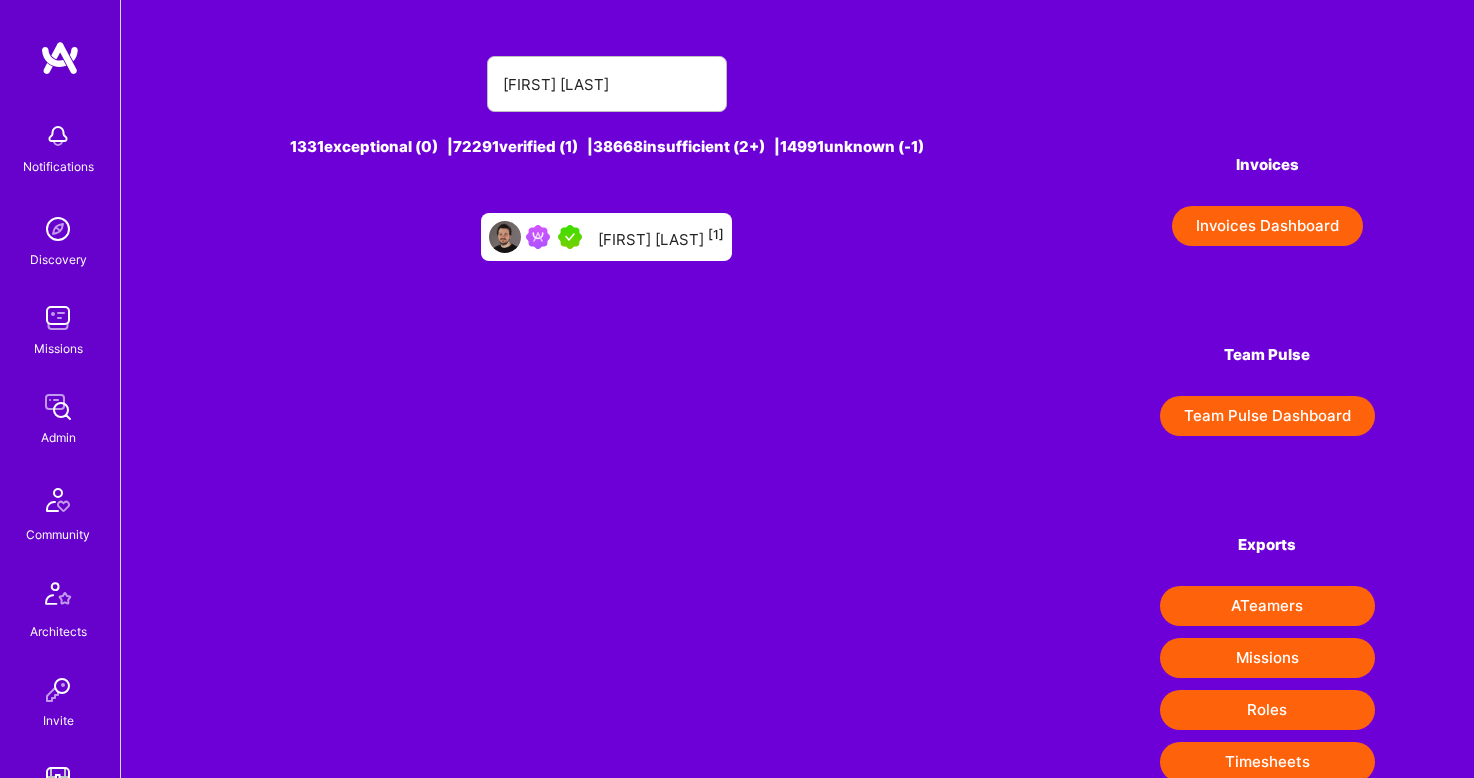 click on "Berkan Hiziroglu [1]" at bounding box center [606, 237] 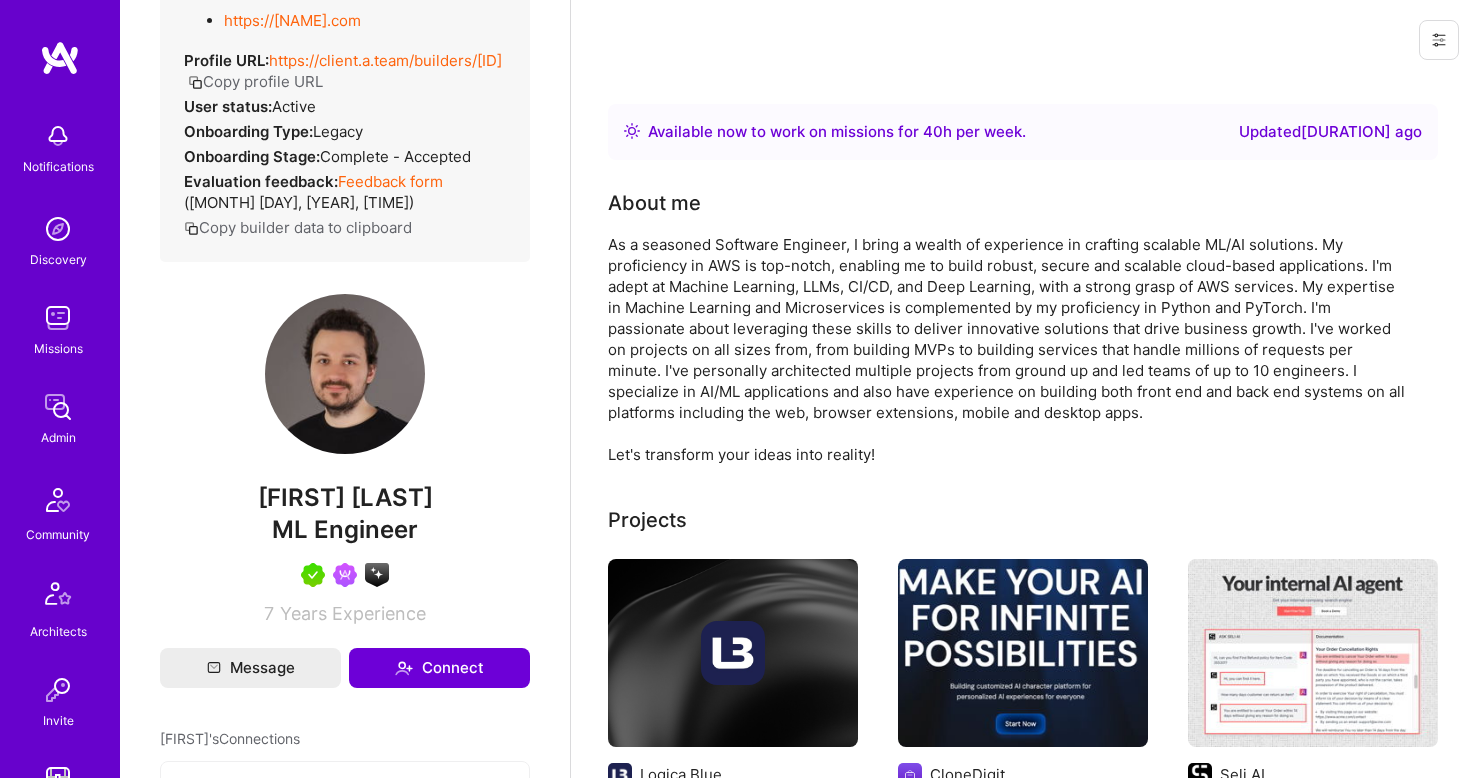 scroll, scrollTop: 292, scrollLeft: 0, axis: vertical 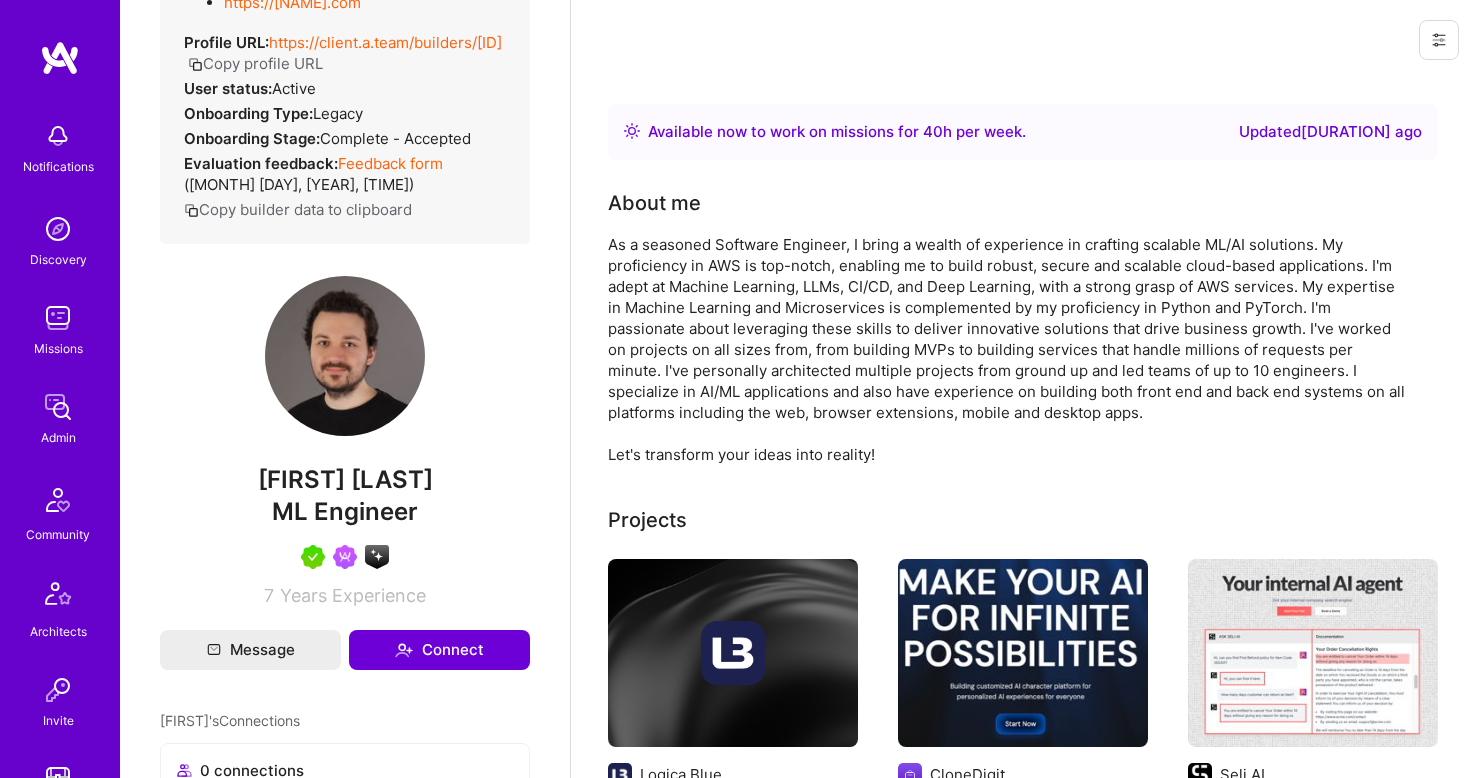 click on "Berkan Hiziroglu" at bounding box center (345, 480) 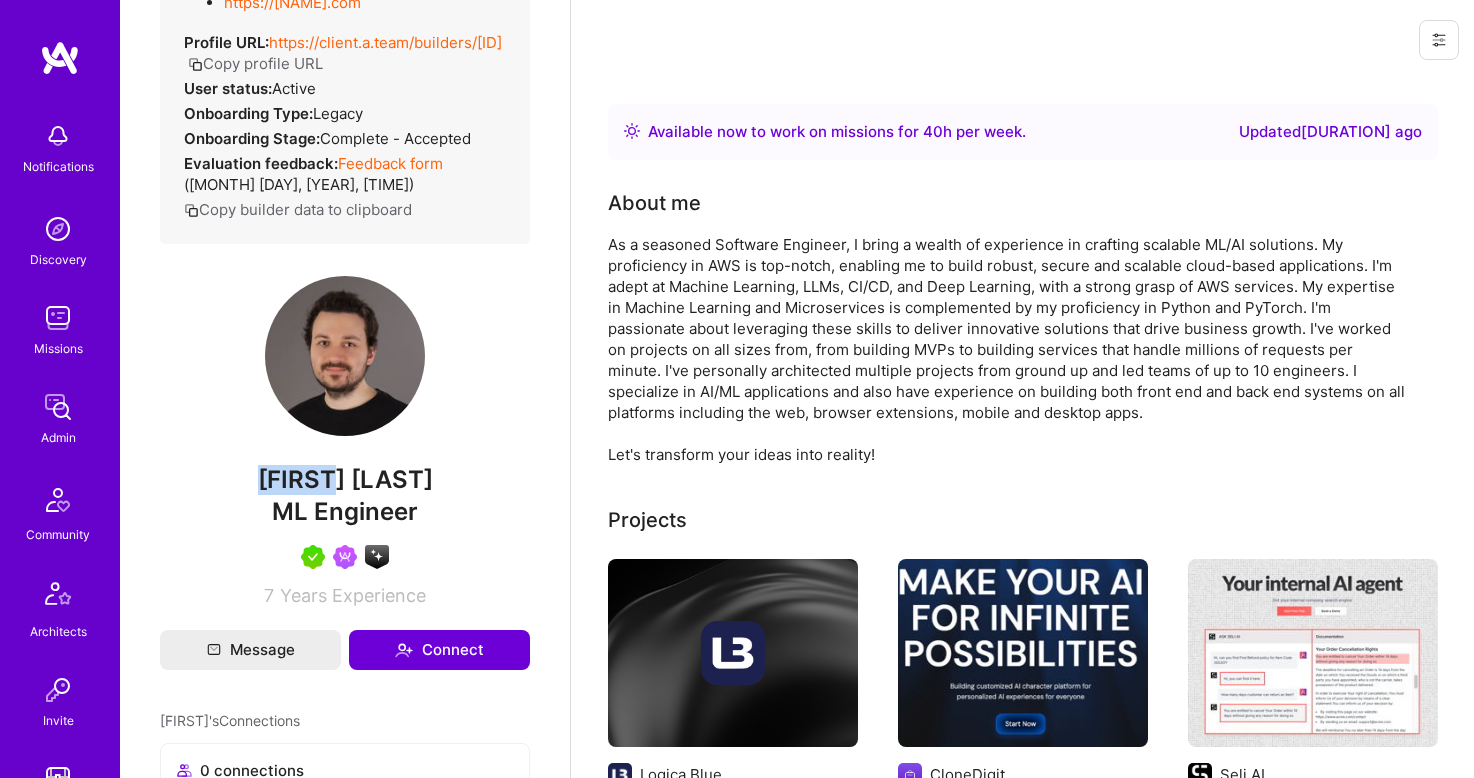click on "Berkan Hiziroglu" at bounding box center [345, 480] 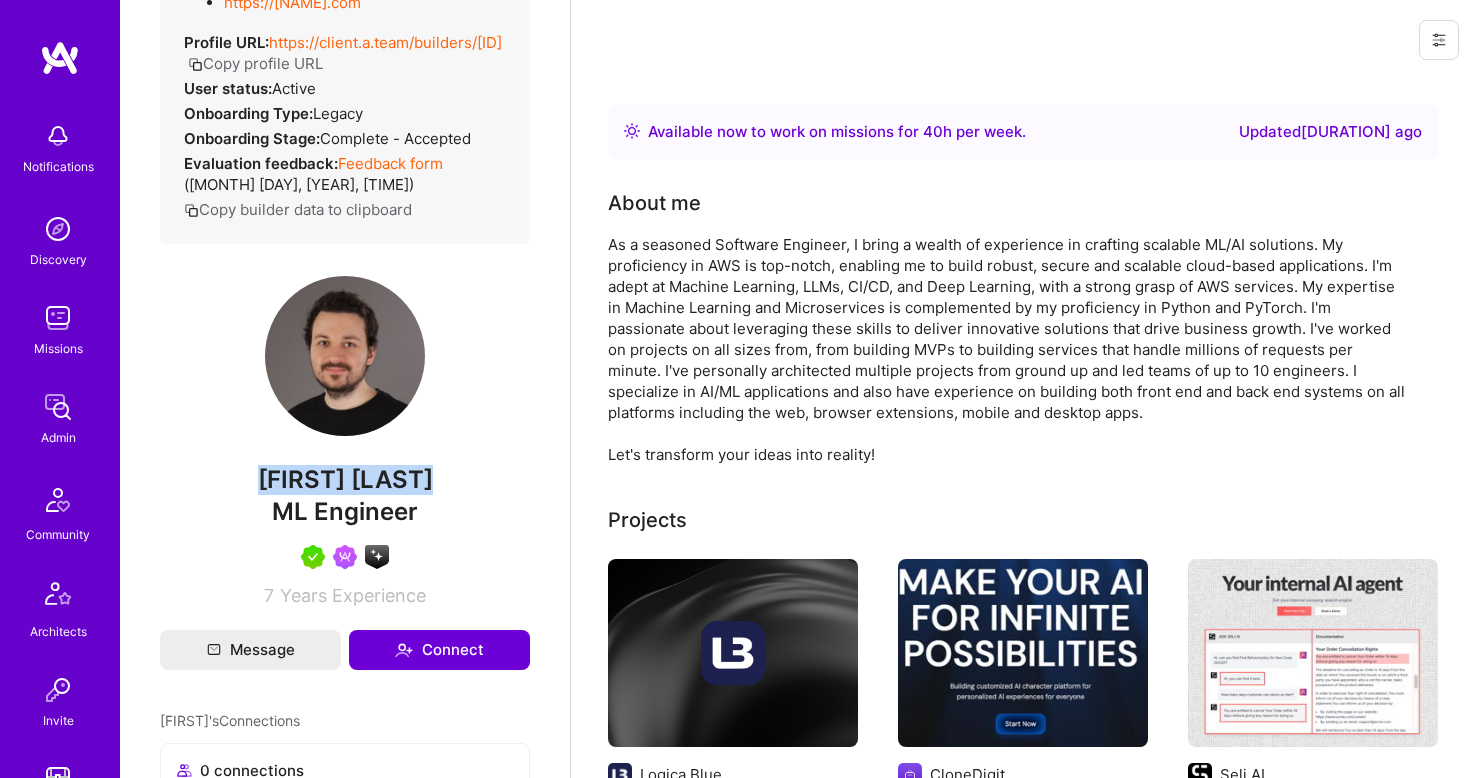 click on "Berkan Hiziroglu" at bounding box center [345, 480] 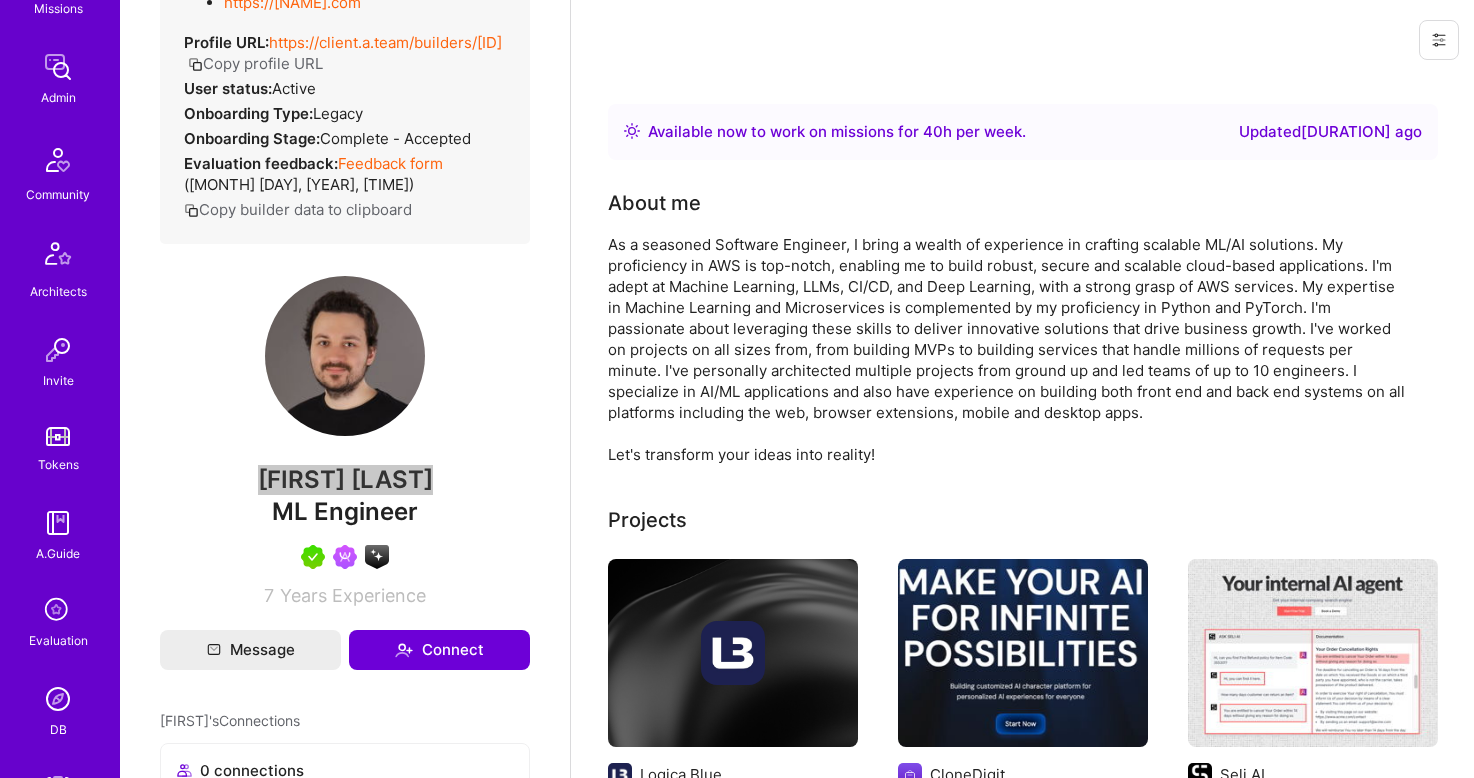 scroll, scrollTop: 498, scrollLeft: 0, axis: vertical 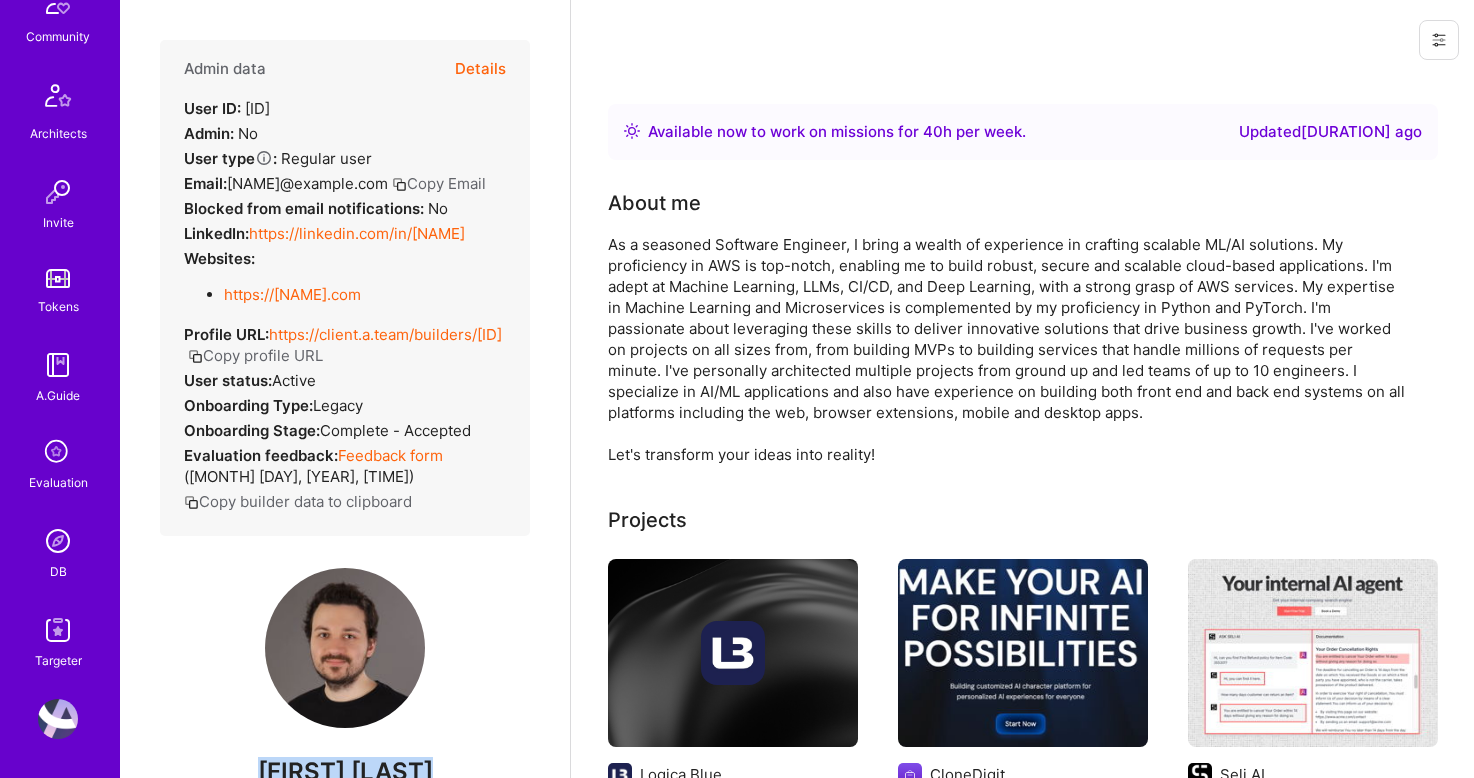 click on "DB" at bounding box center (58, 551) 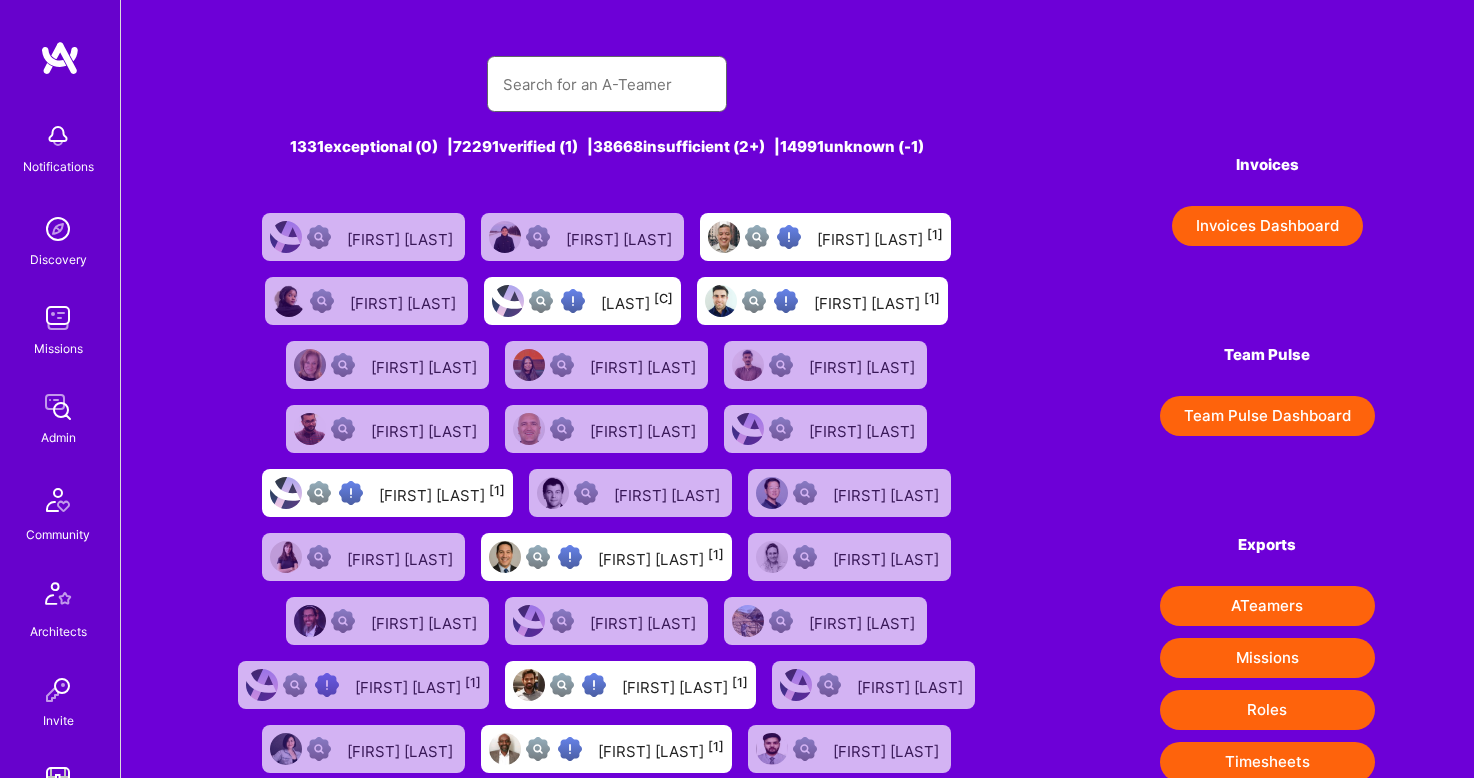 click at bounding box center [607, 84] 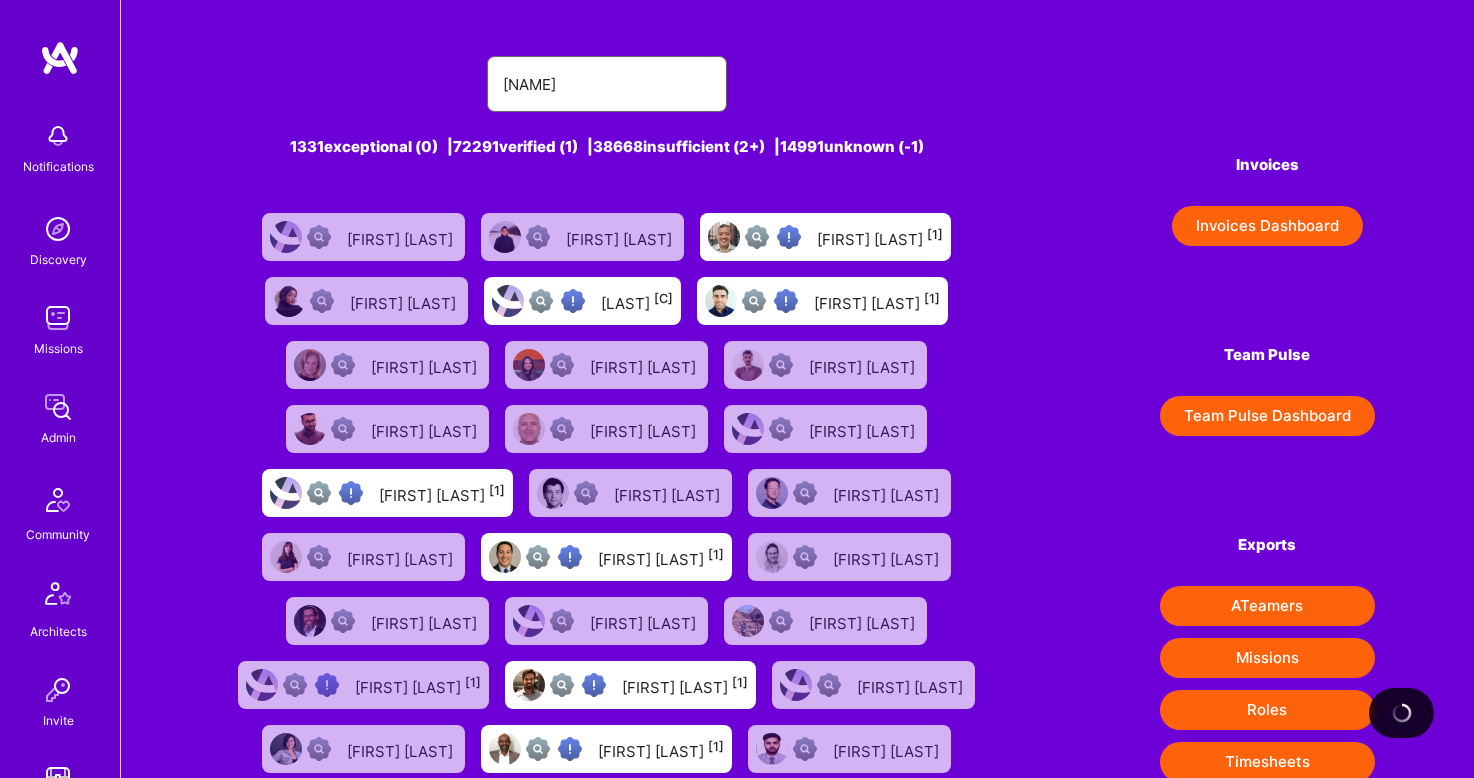 type on "Gabe Thendean" 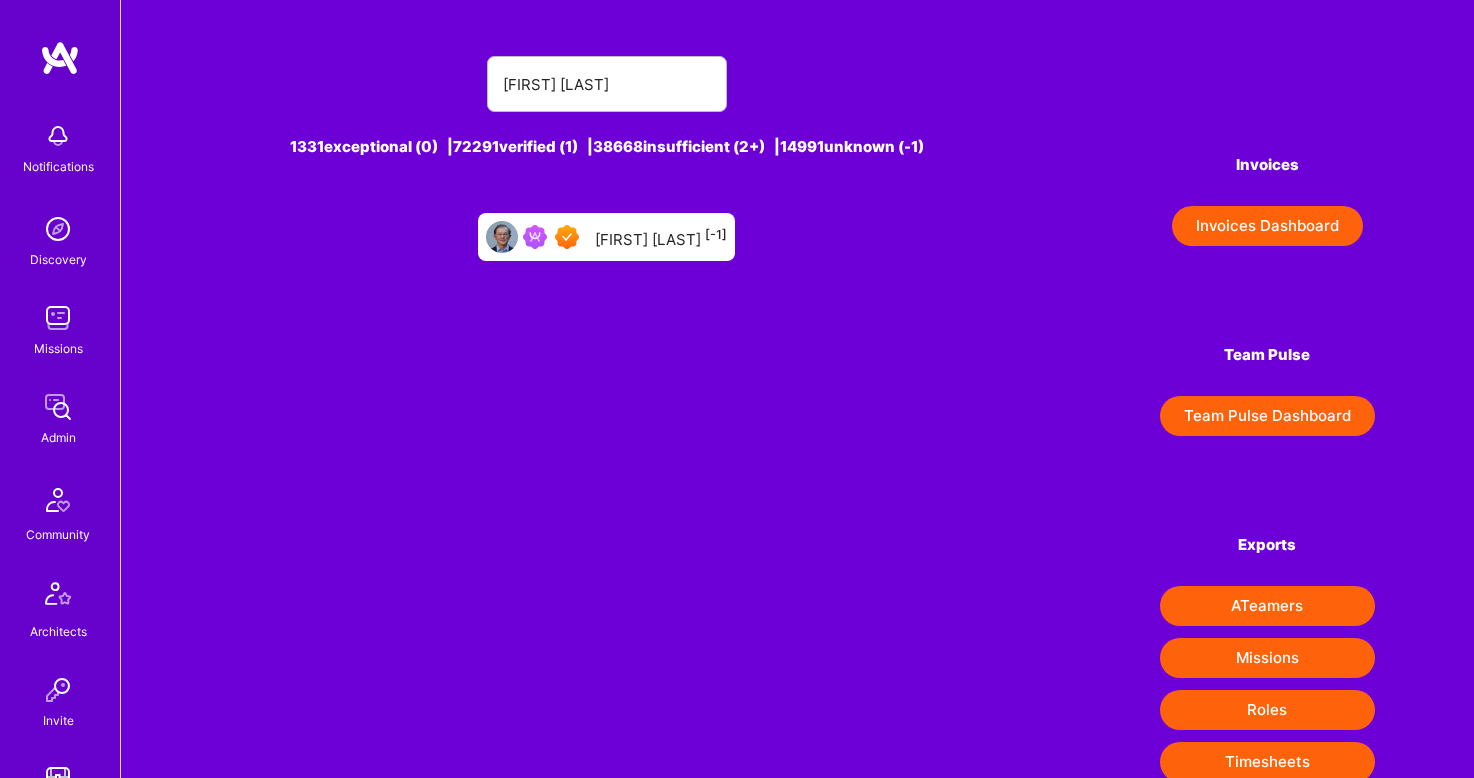 click on "Gabe Thendean [-1]" at bounding box center [661, 237] 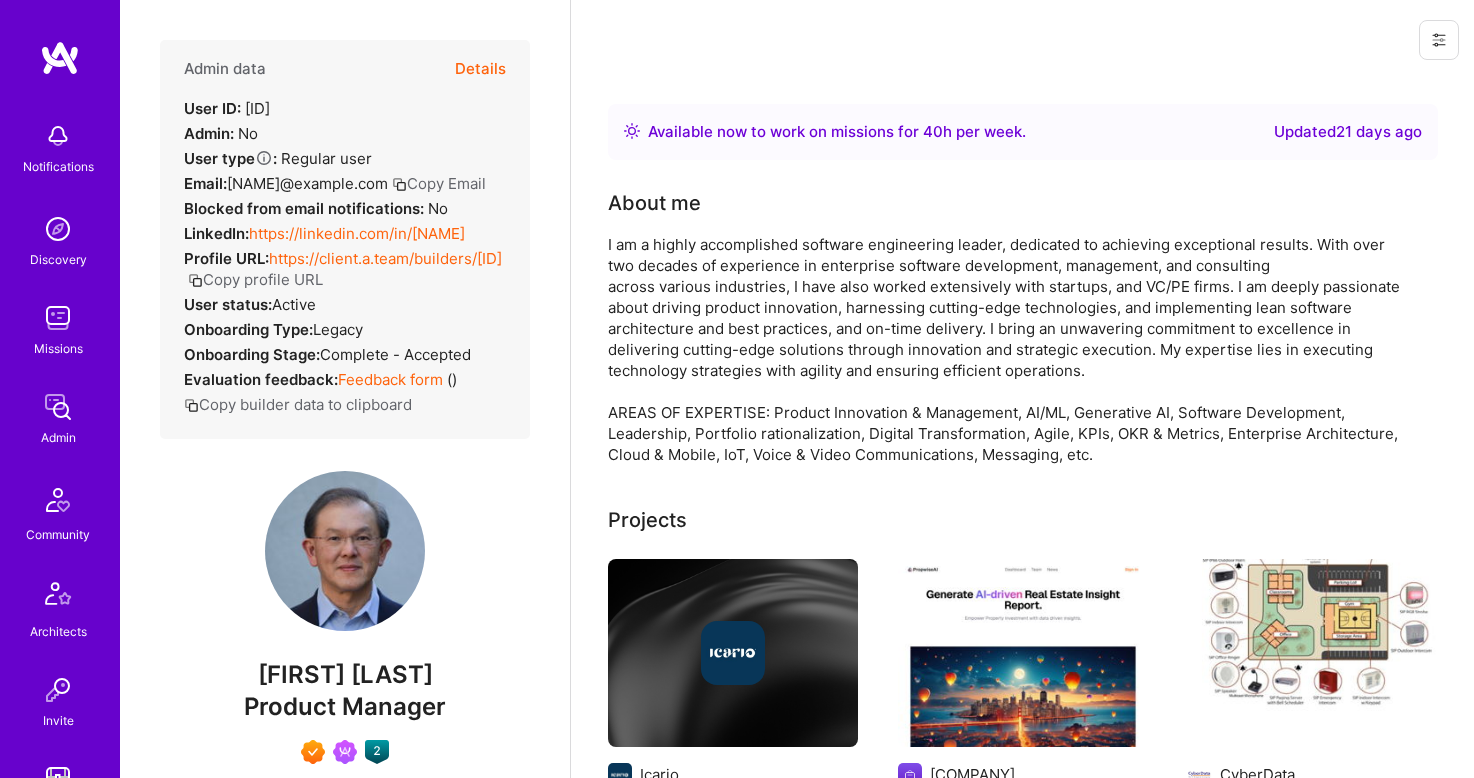 click on "Product Manager" at bounding box center [345, 706] 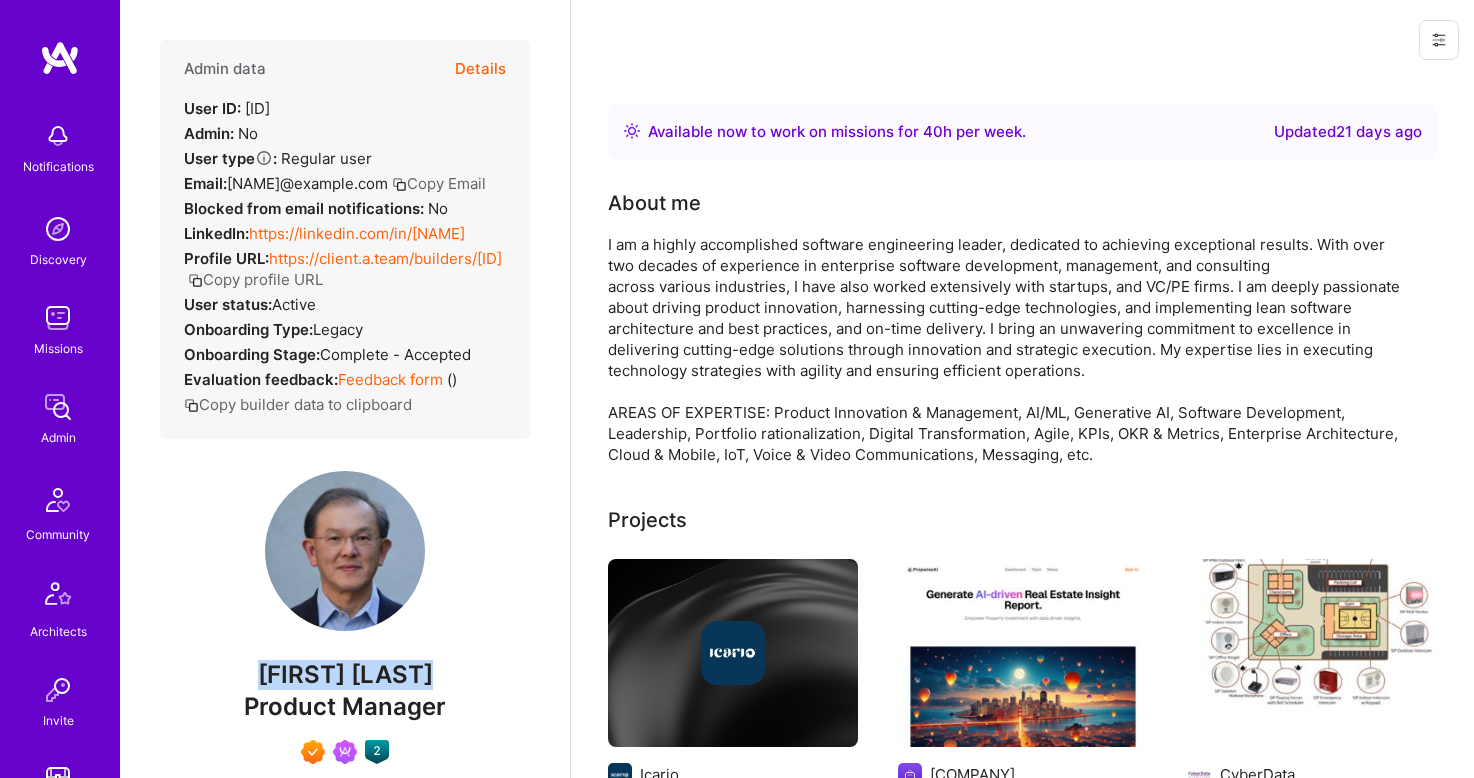 click on "Gabe Thendean" at bounding box center [345, 675] 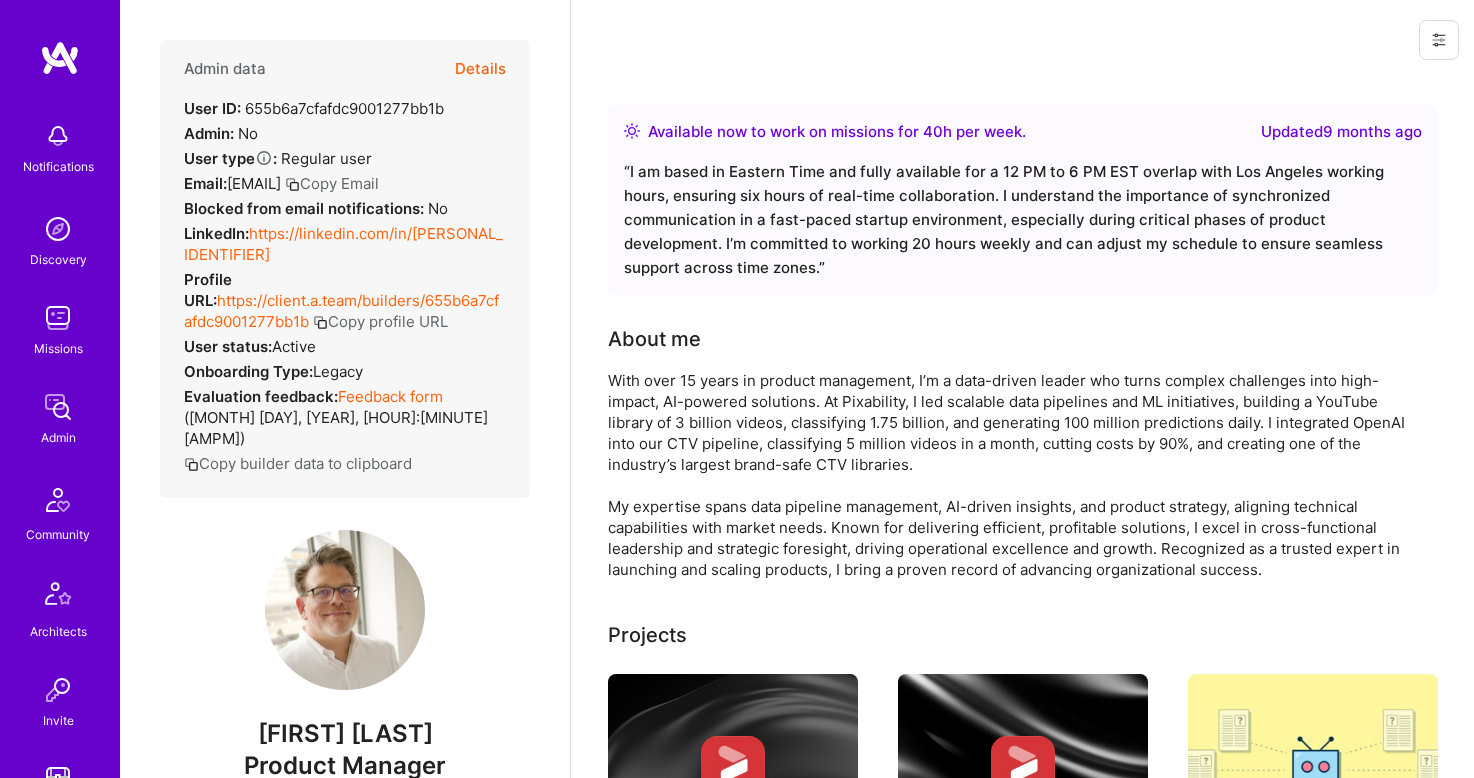 scroll, scrollTop: 0, scrollLeft: 0, axis: both 